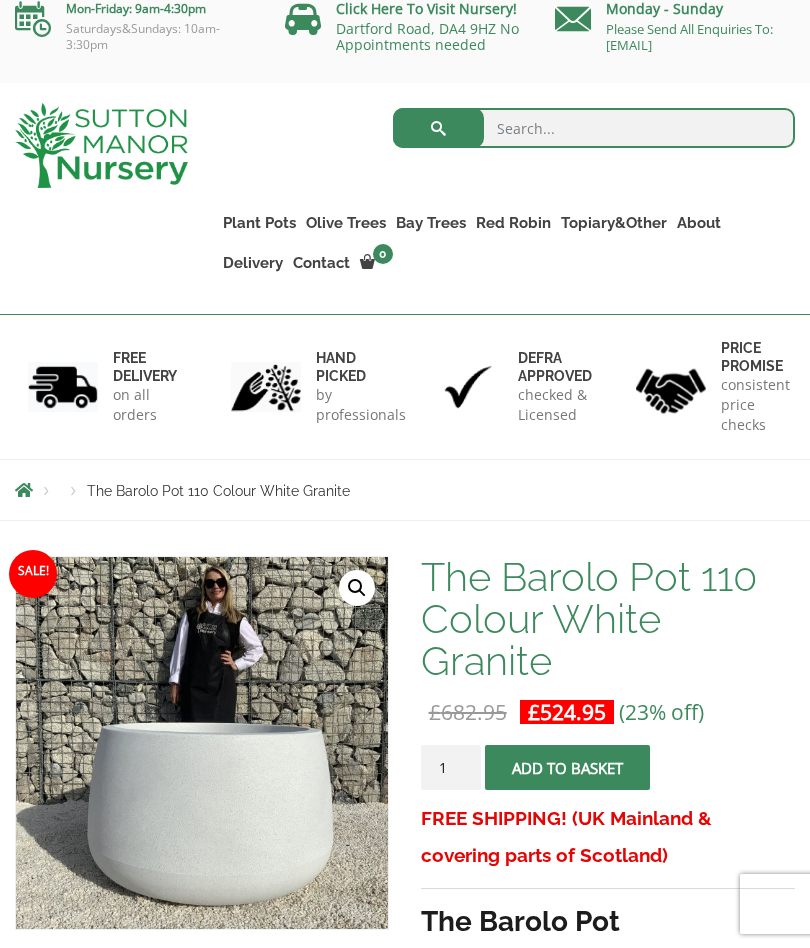 scroll, scrollTop: 0, scrollLeft: 0, axis: both 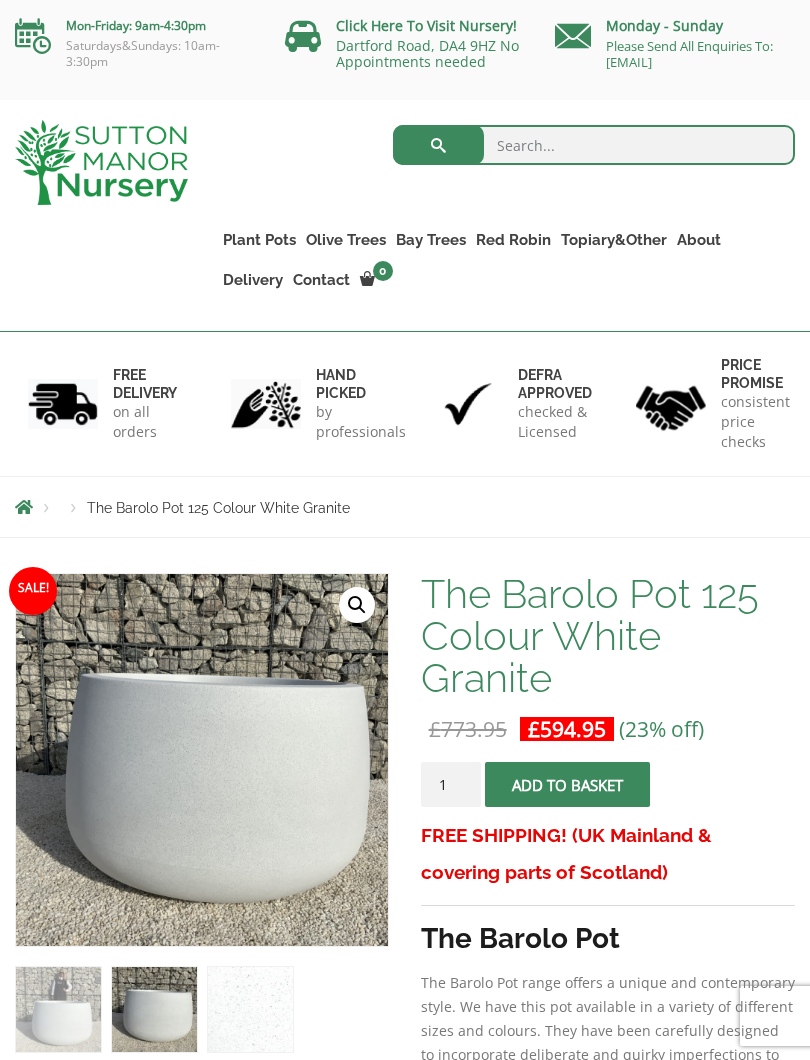 click at bounding box center (594, 145) 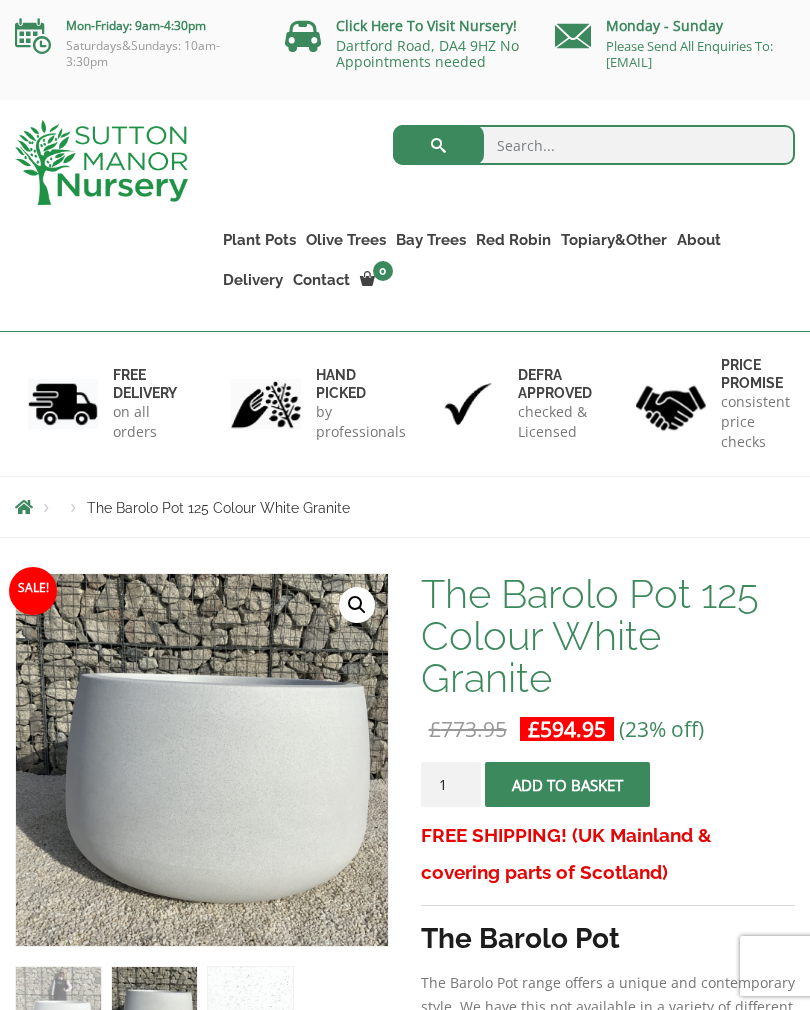 click on "The Atlantis Pots" at bounding box center (0, 0) 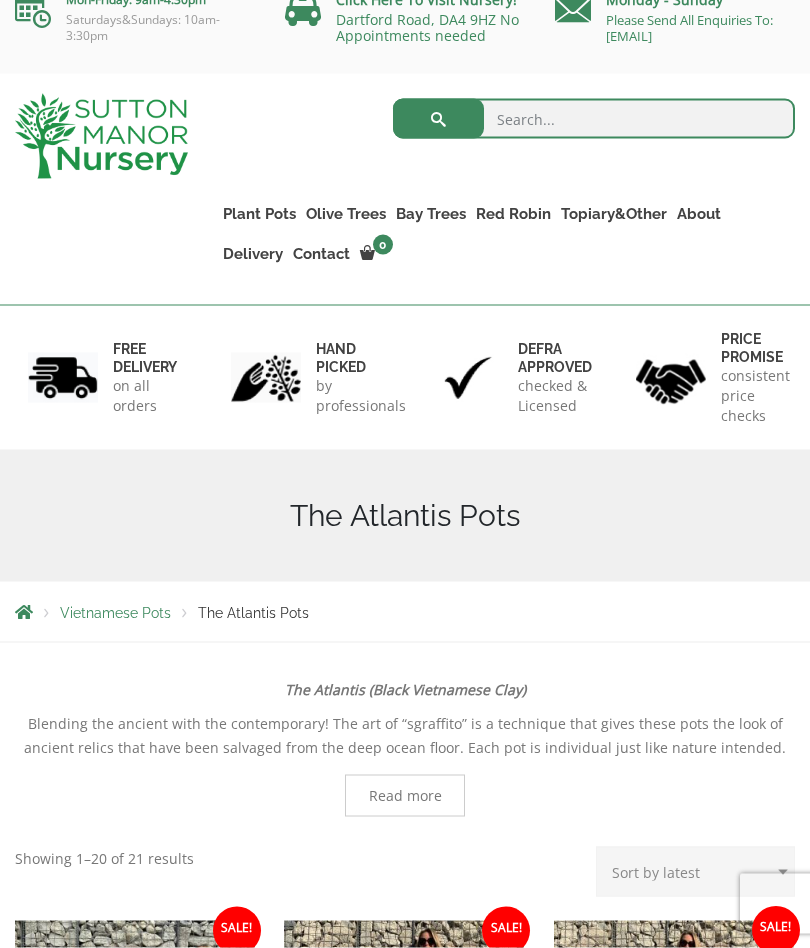 scroll, scrollTop: 27, scrollLeft: 0, axis: vertical 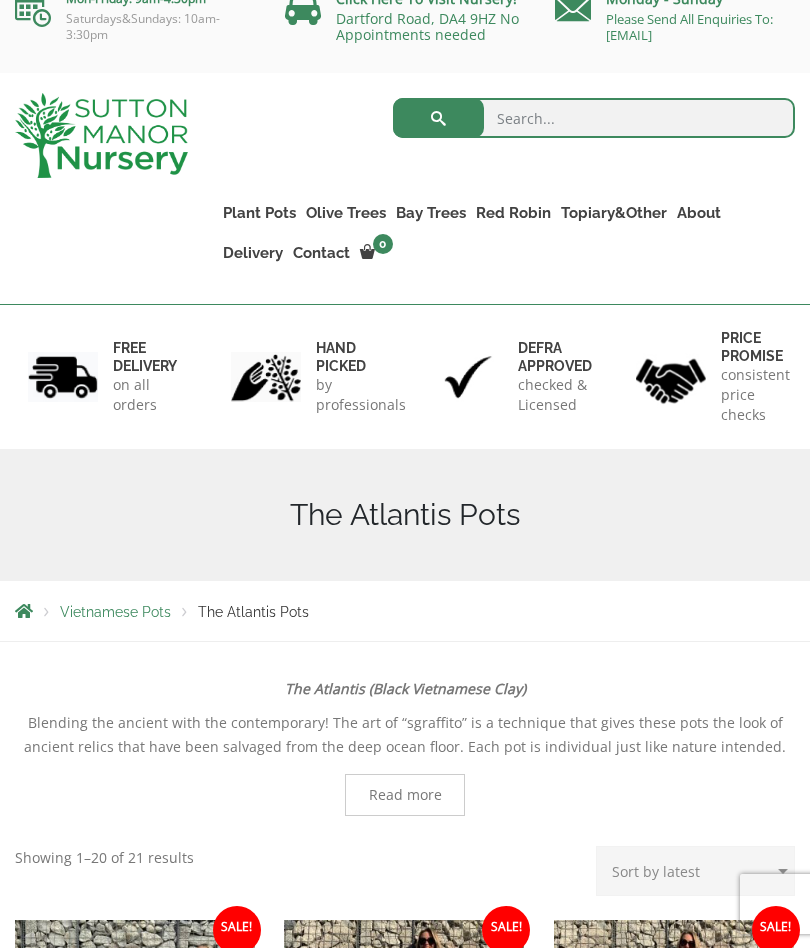 click on "The Alfresco Pots" at bounding box center (0, 0) 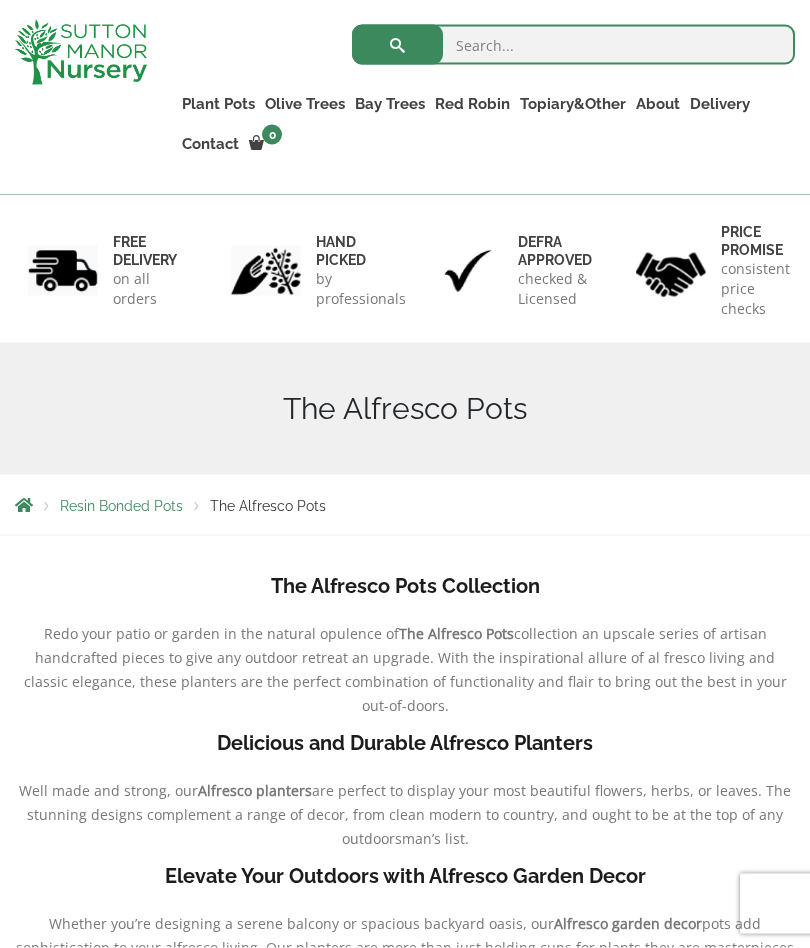 scroll, scrollTop: 0, scrollLeft: 0, axis: both 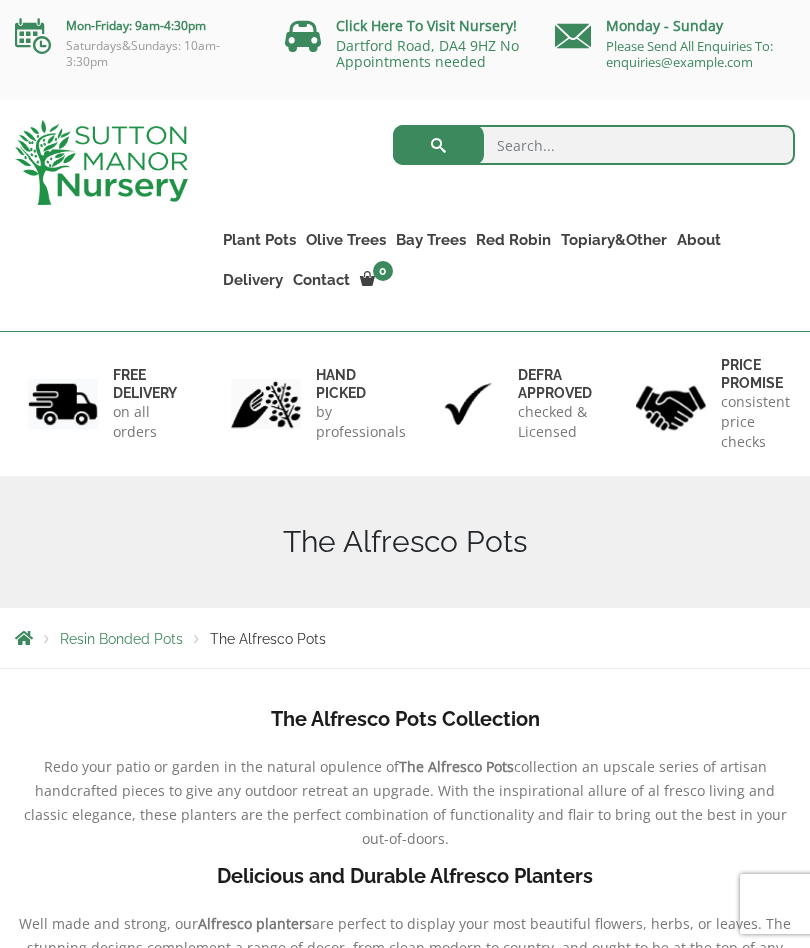 click on "The Milan Pots" at bounding box center (0, 0) 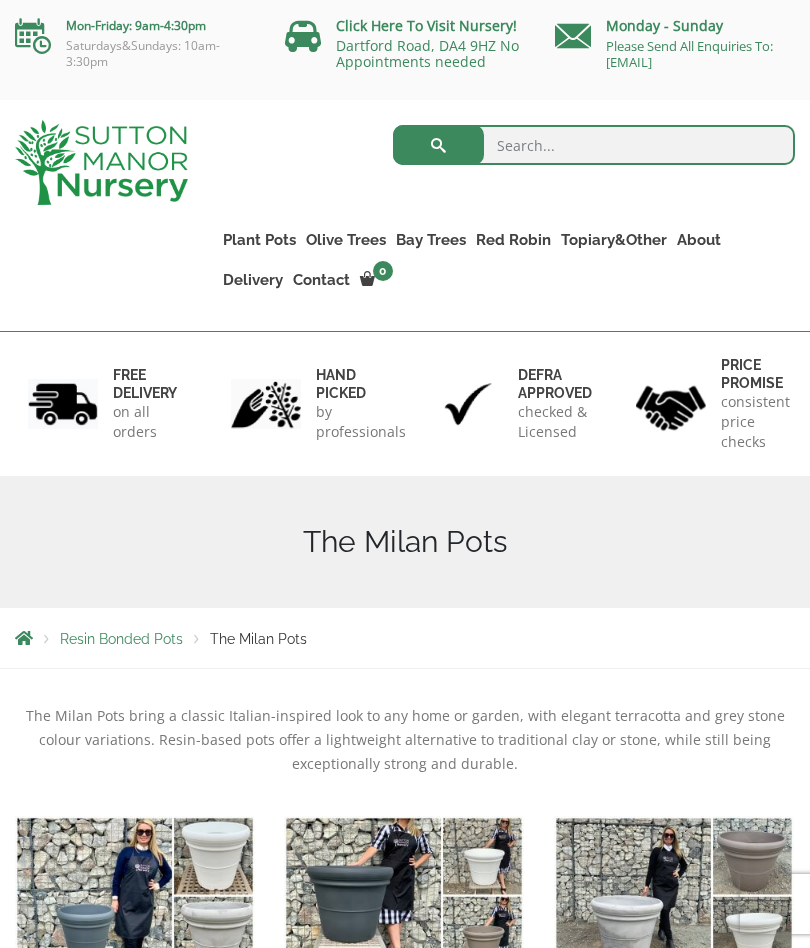 scroll, scrollTop: 0, scrollLeft: 0, axis: both 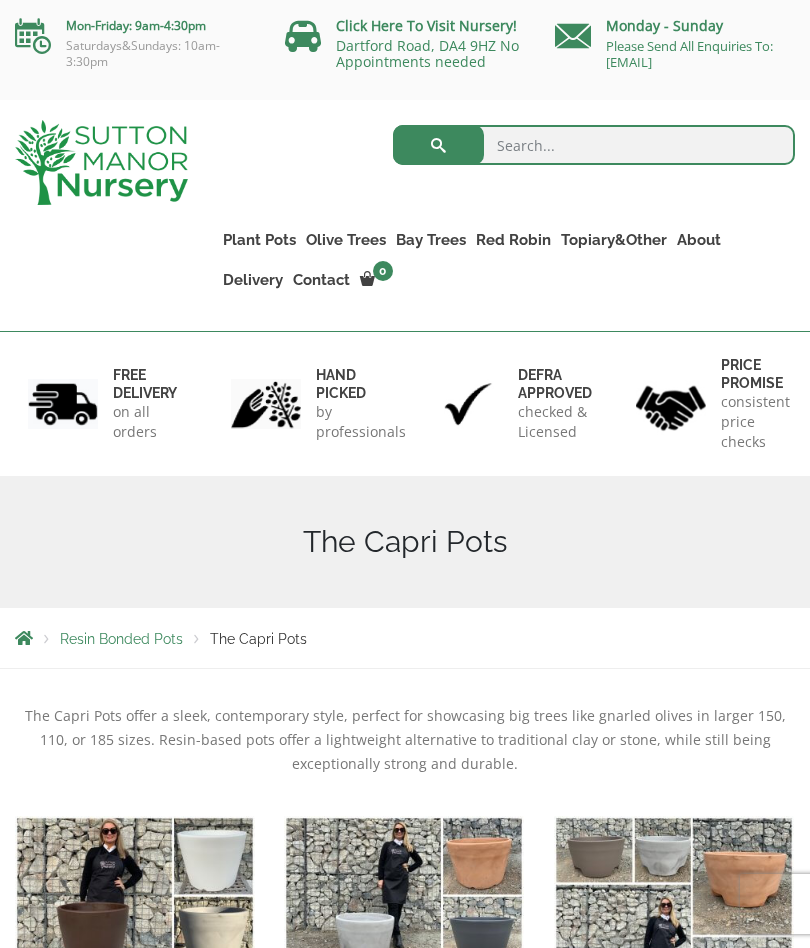 click on "The Brunello Pots" at bounding box center [0, 0] 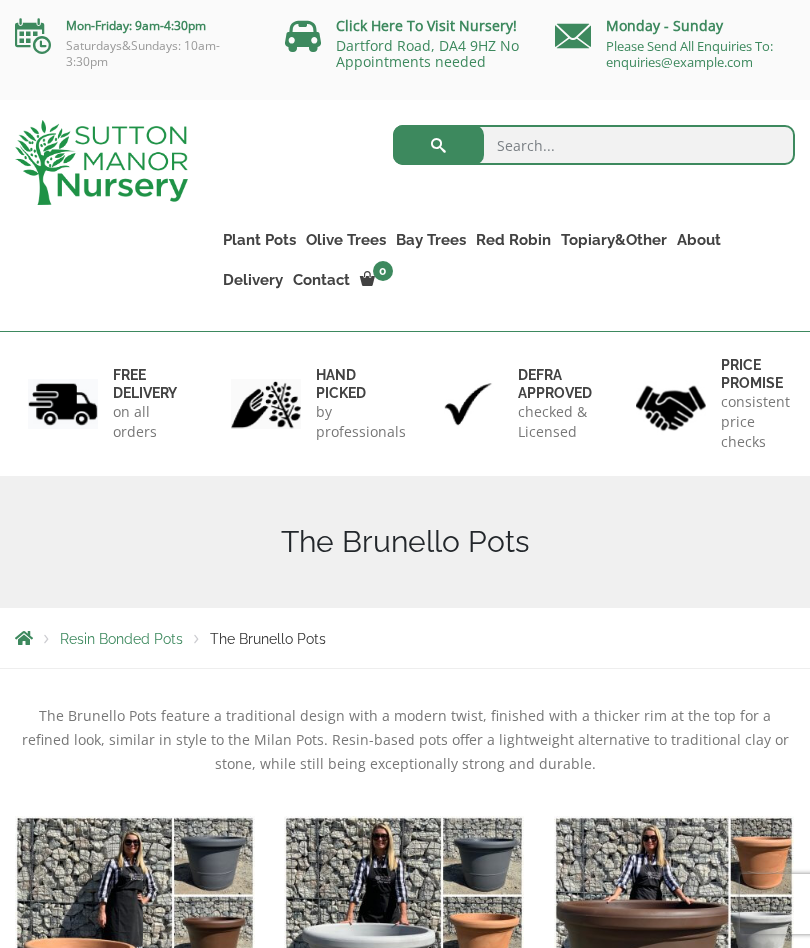 scroll, scrollTop: 0, scrollLeft: 0, axis: both 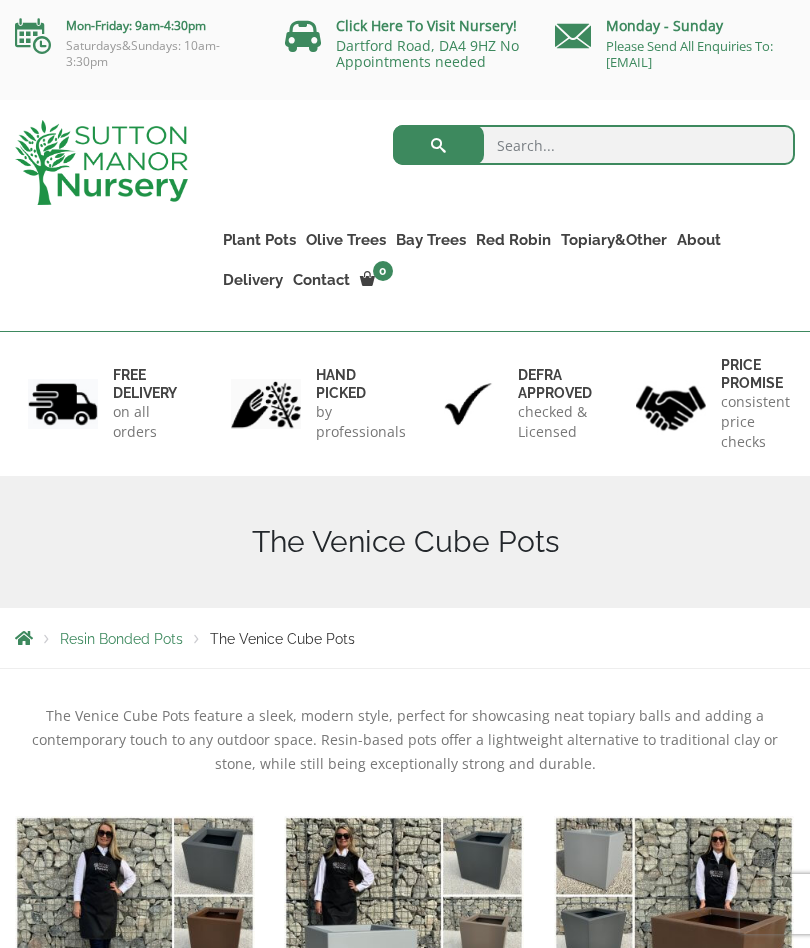 click on "The Barolo Pots" at bounding box center [0, 0] 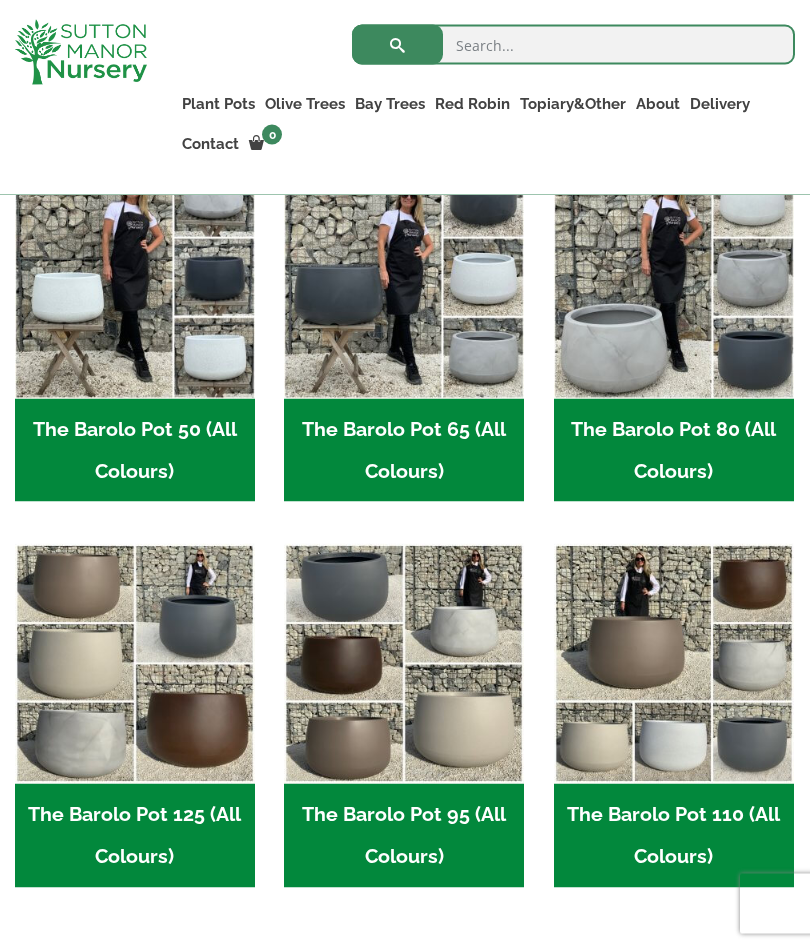 scroll, scrollTop: 622, scrollLeft: 0, axis: vertical 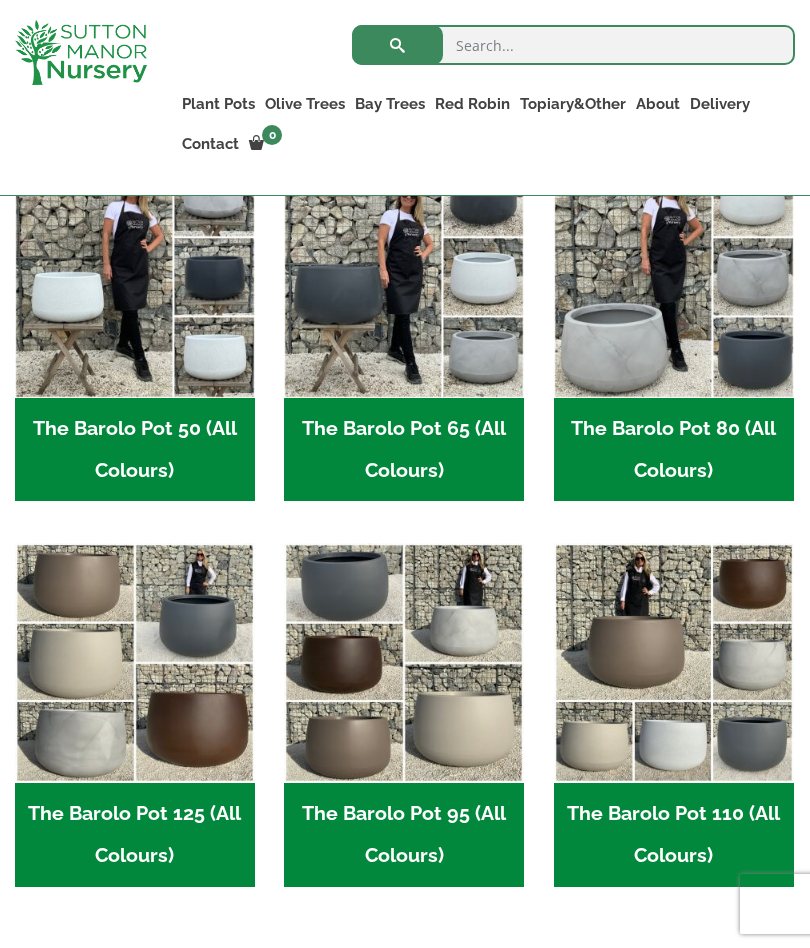 click on "The Rome Bowl" at bounding box center [0, 0] 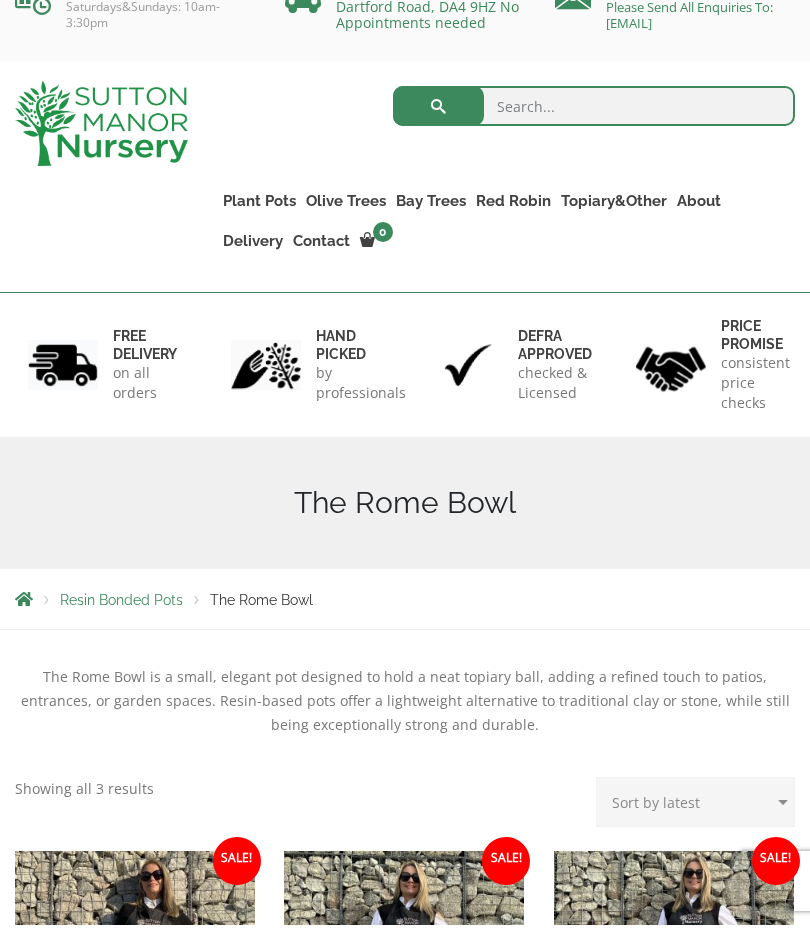 scroll, scrollTop: 39, scrollLeft: 0, axis: vertical 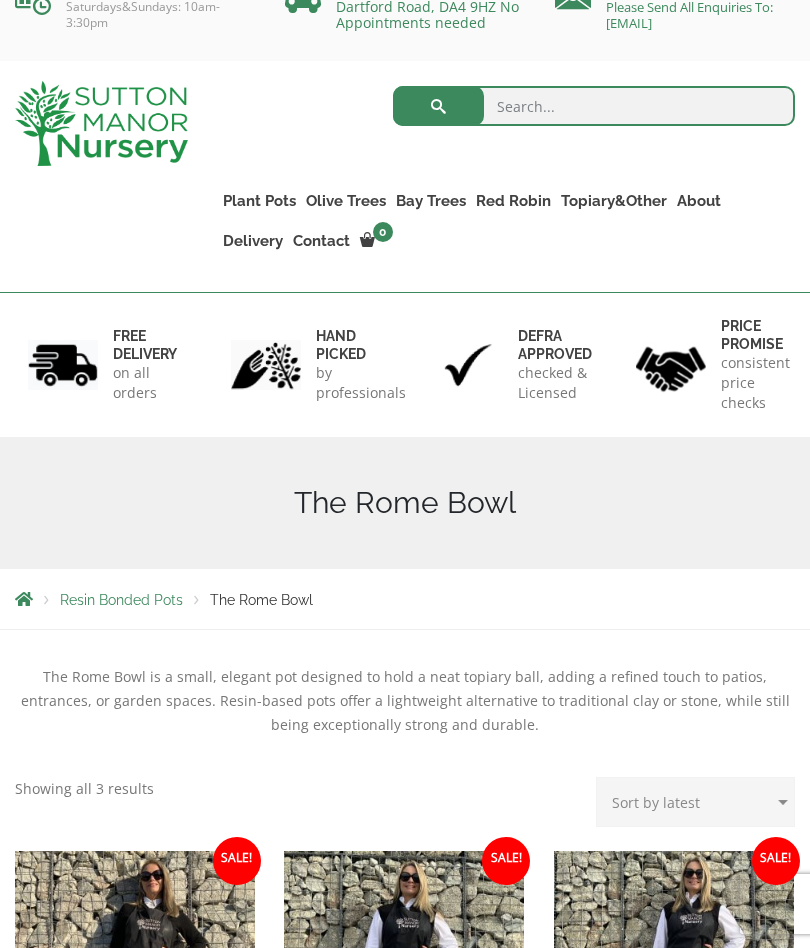 click on "The Olive Jar" at bounding box center (0, 0) 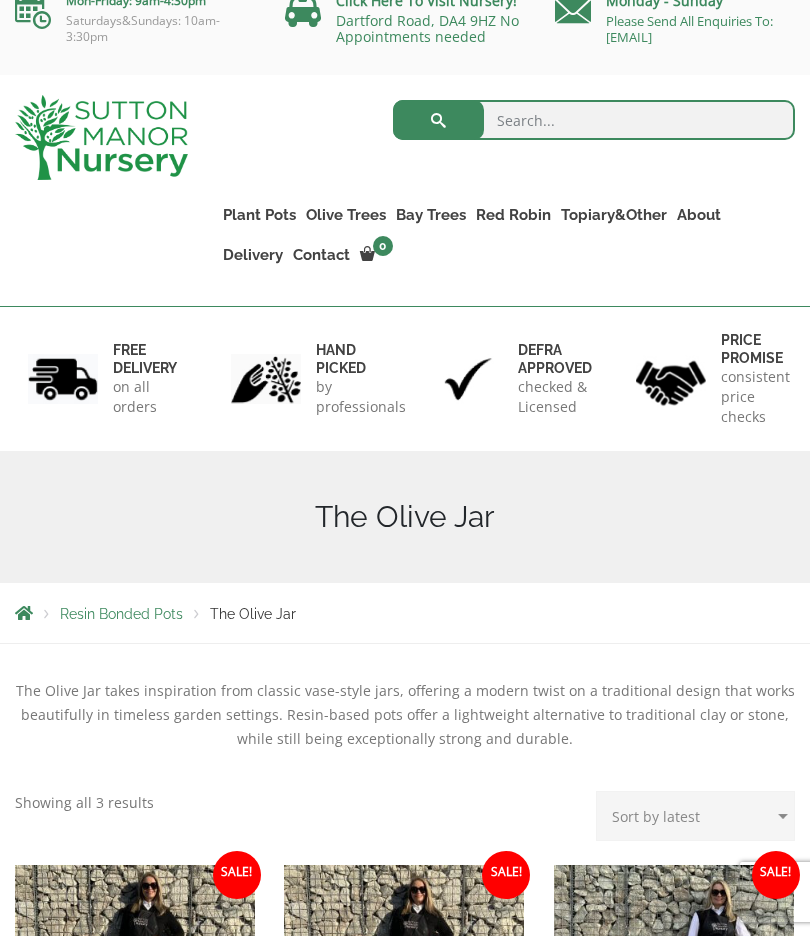 scroll, scrollTop: 25, scrollLeft: 0, axis: vertical 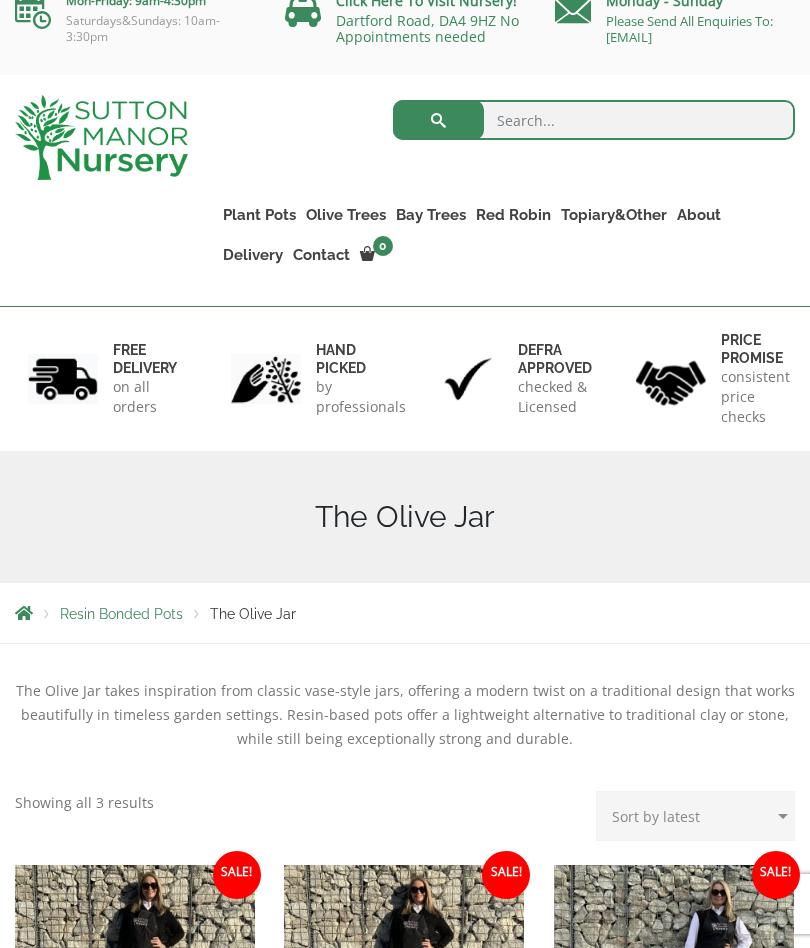 click on "The Sicilian Pots" at bounding box center [0, 0] 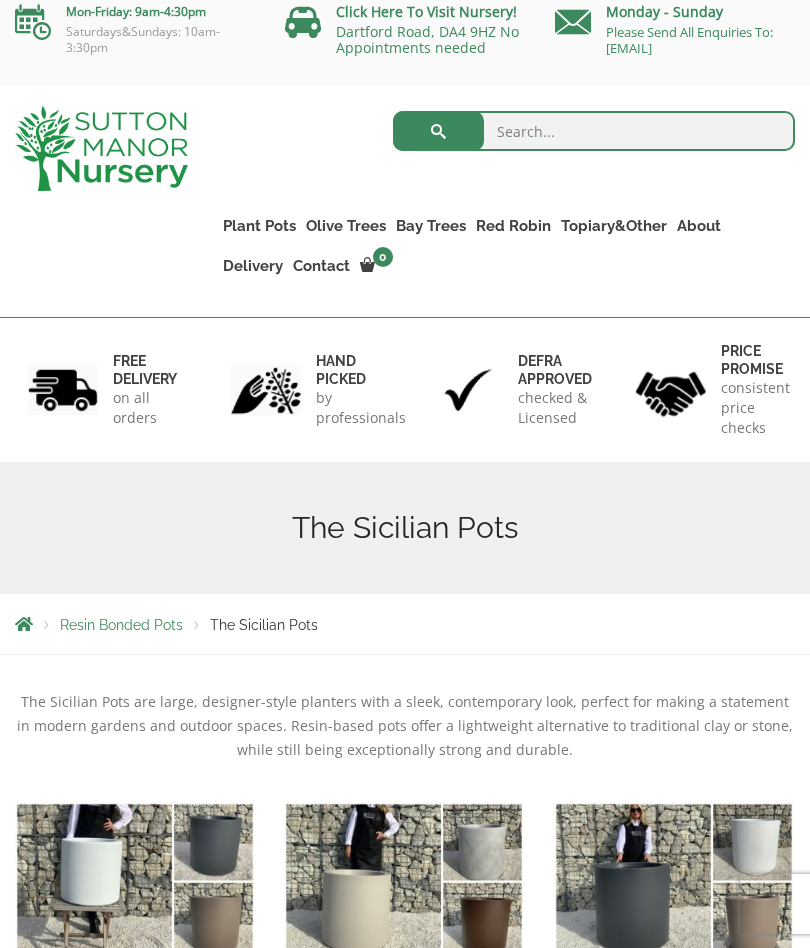 scroll, scrollTop: 0, scrollLeft: 0, axis: both 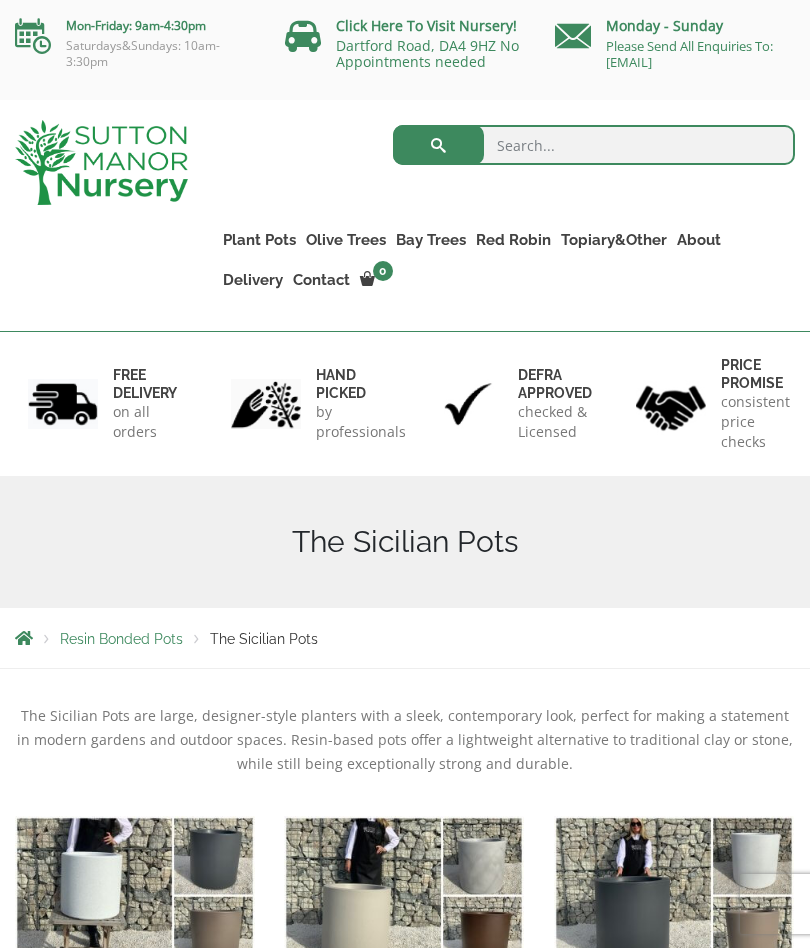 click on "The Mediterranean Pots" at bounding box center [0, 0] 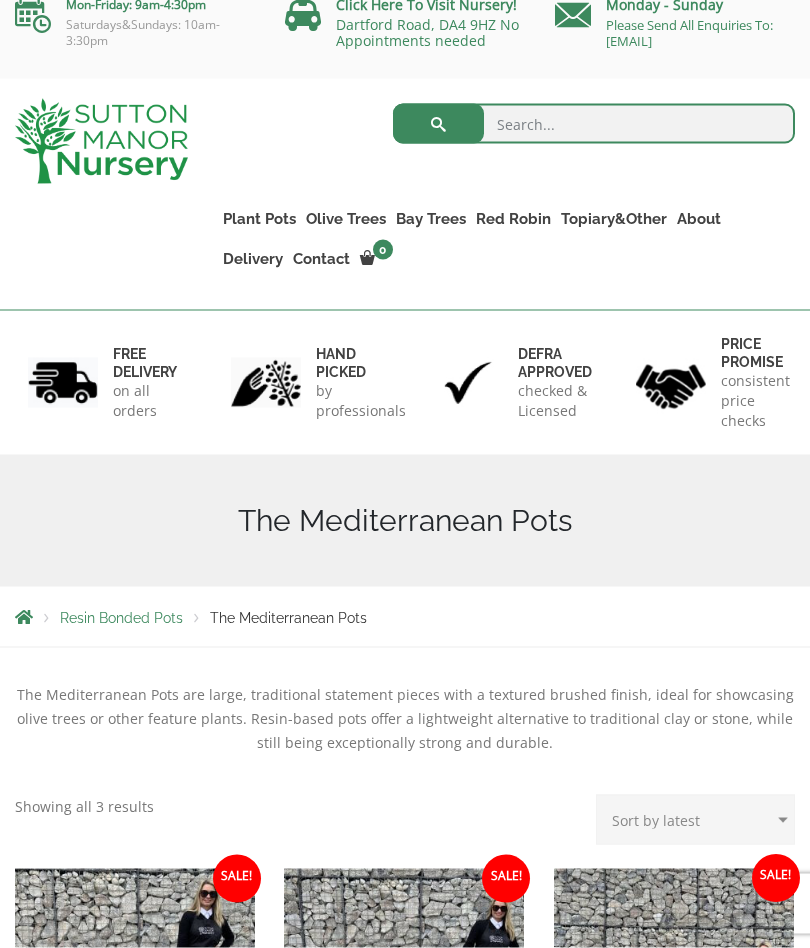 scroll, scrollTop: 0, scrollLeft: 0, axis: both 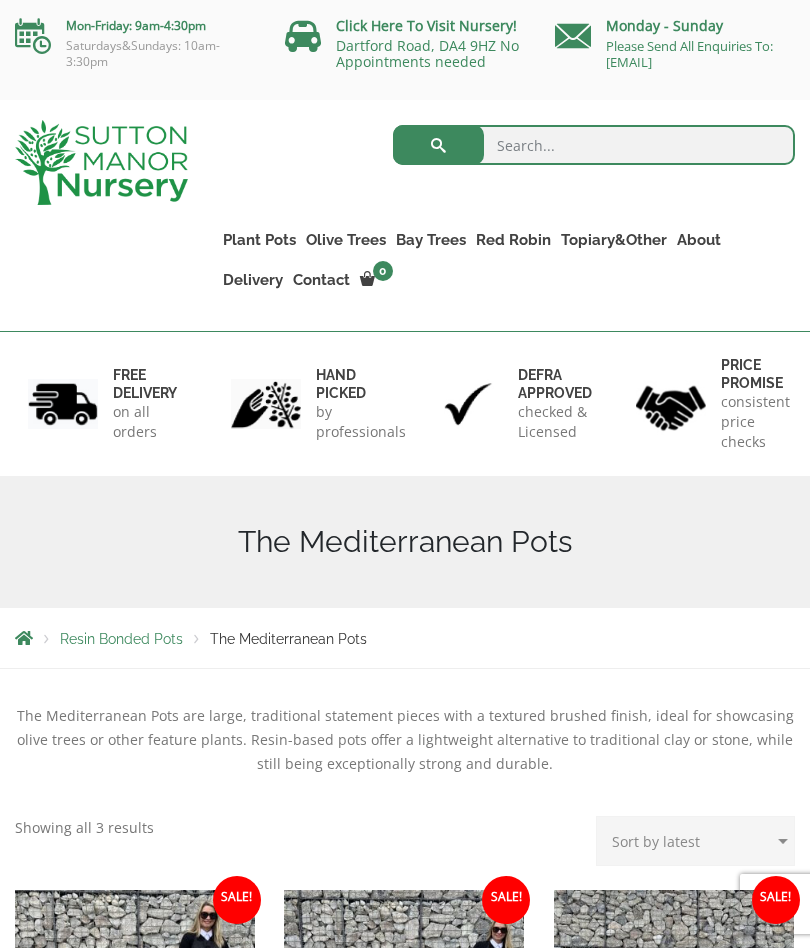 click on "The San Marino Pots" at bounding box center (0, 0) 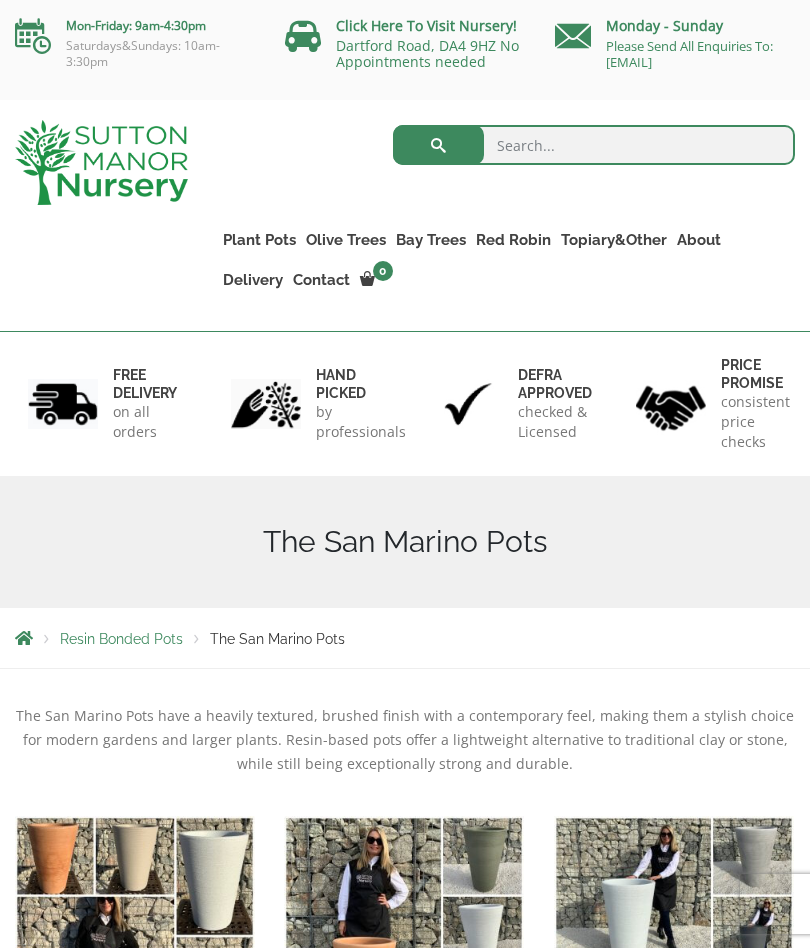 scroll, scrollTop: 0, scrollLeft: 0, axis: both 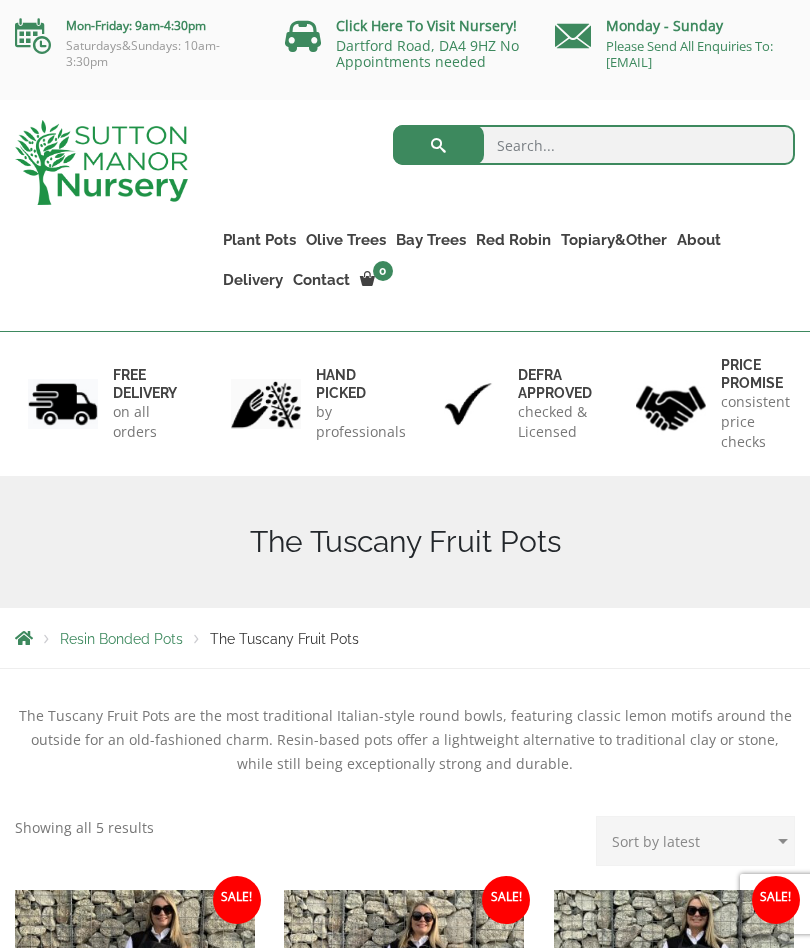click on "Plant Pots" at bounding box center (259, 240) 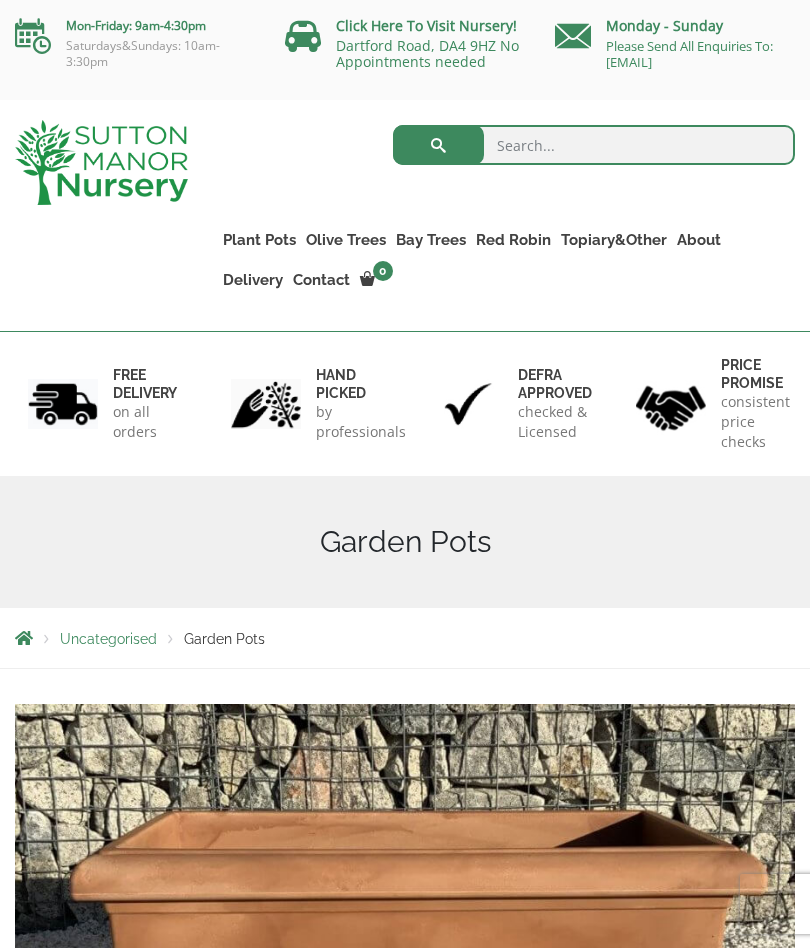 scroll, scrollTop: 0, scrollLeft: 0, axis: both 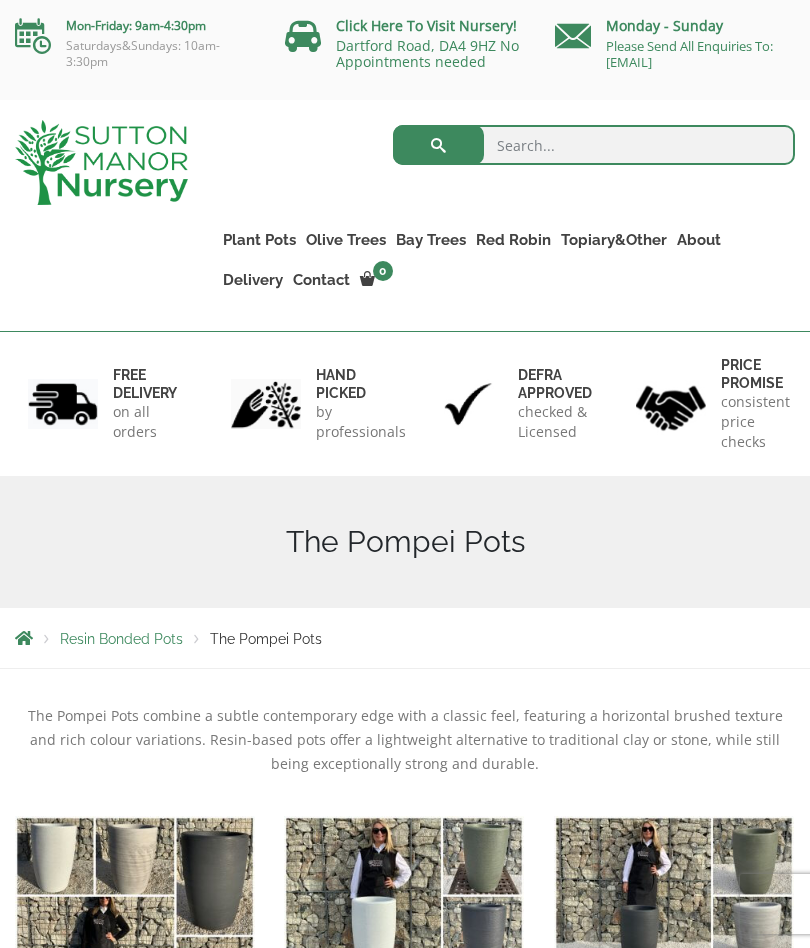 click on "The Florence Oval Pot" at bounding box center (0, 0) 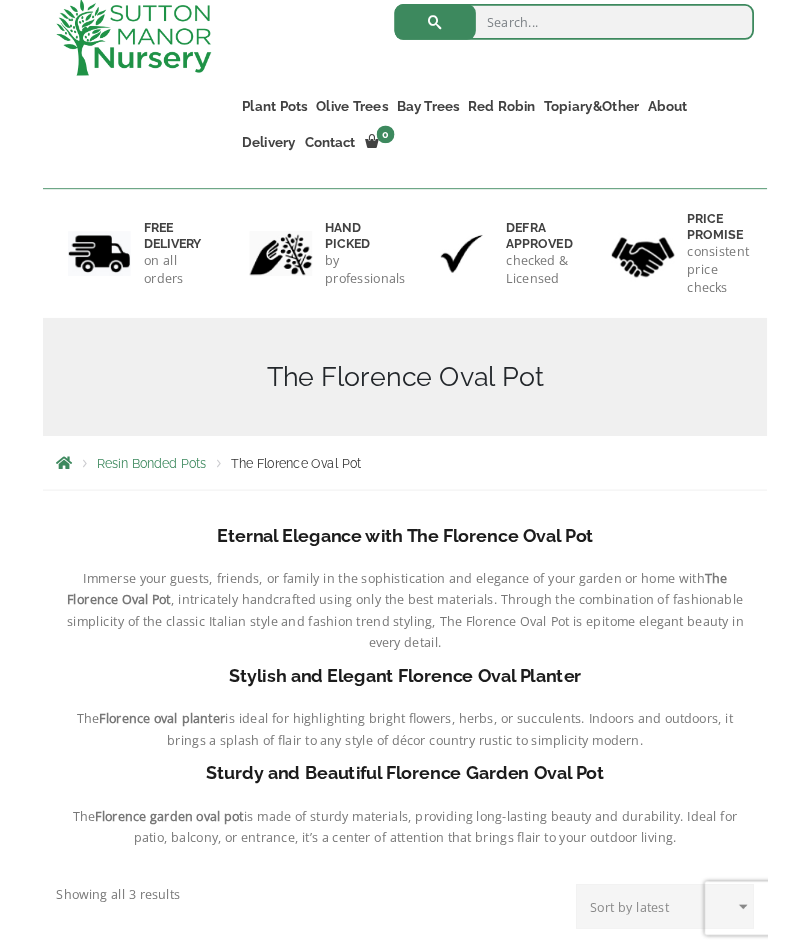 scroll, scrollTop: 0, scrollLeft: 0, axis: both 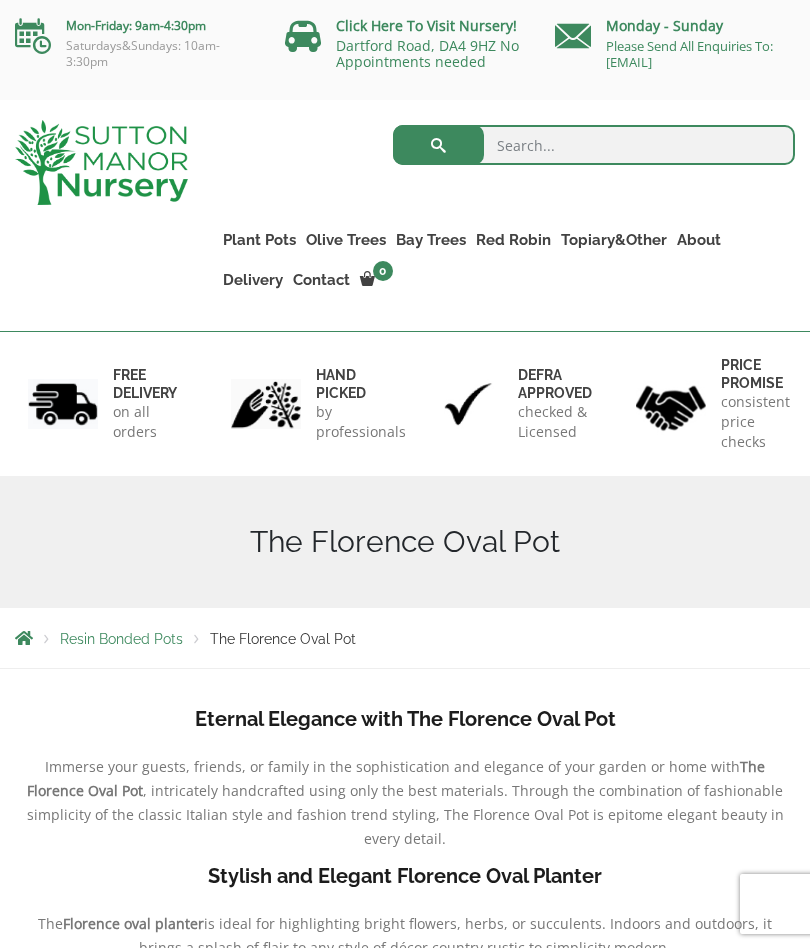 click on "Plant Pots" at bounding box center (259, 240) 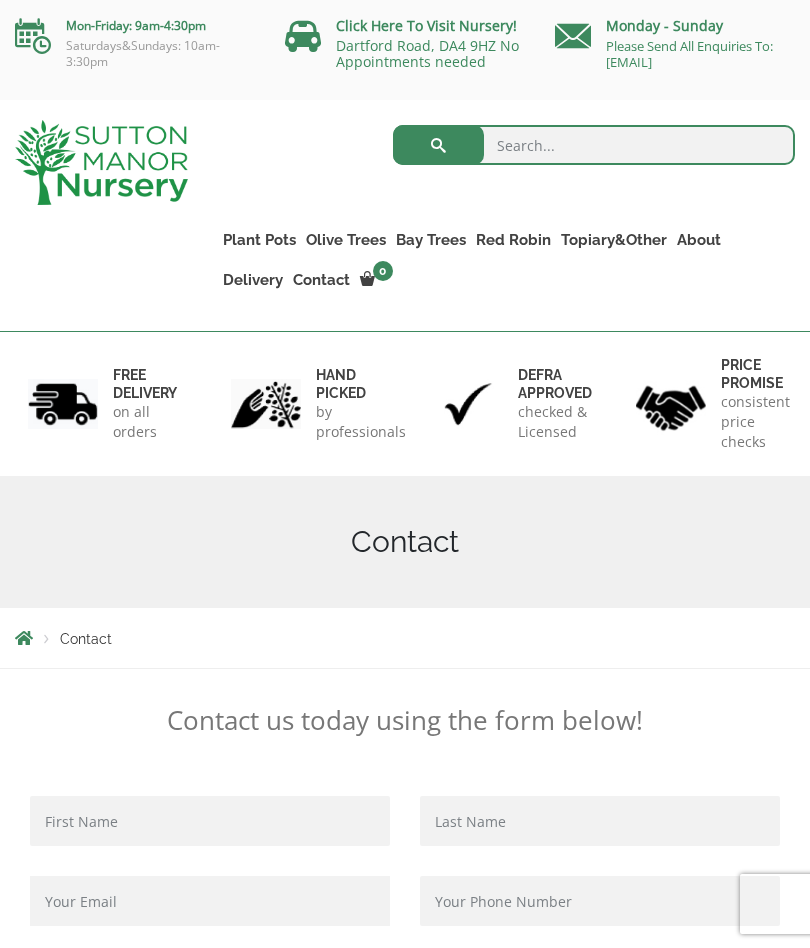 click on "FREE DELIVERY
on all orders" at bounding box center (101, 404) 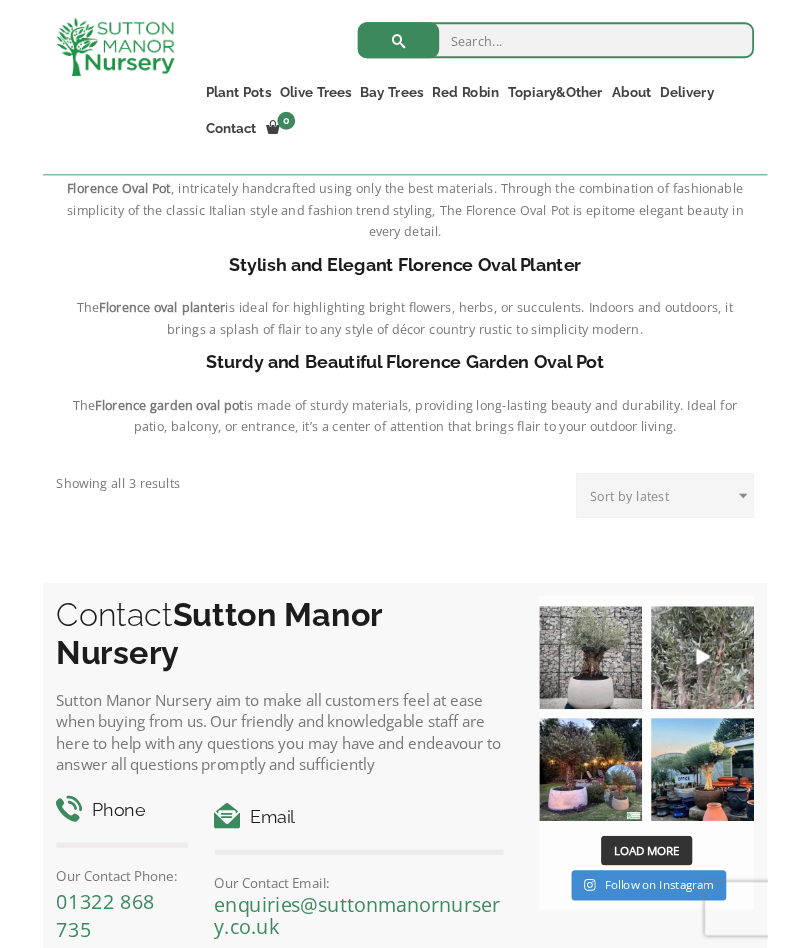 scroll, scrollTop: 540, scrollLeft: 0, axis: vertical 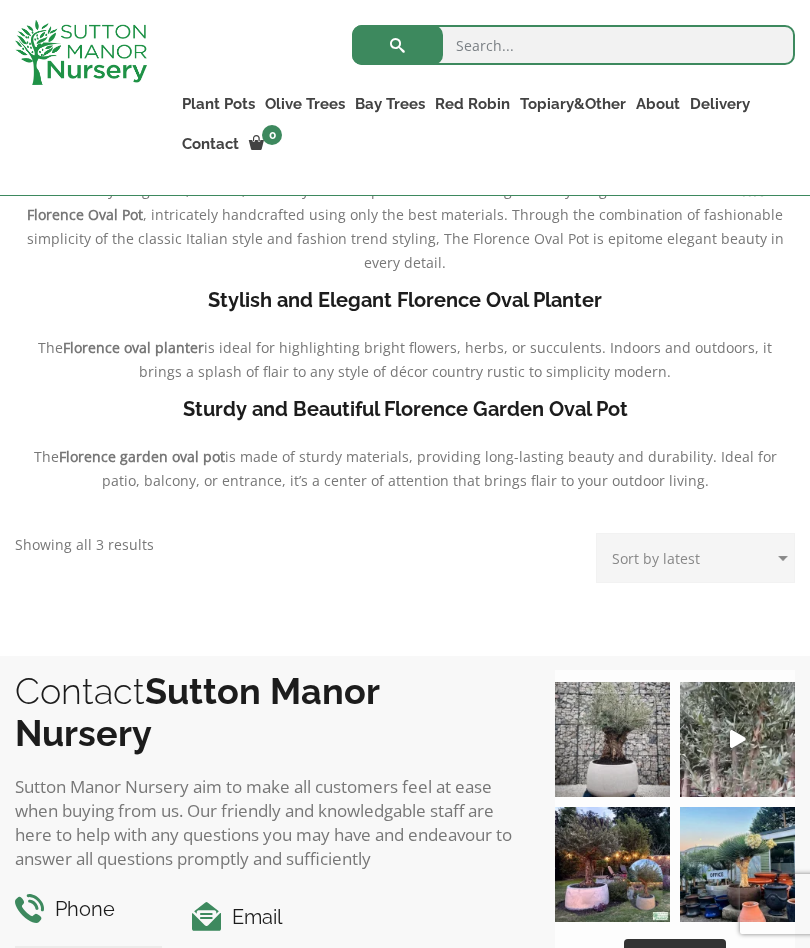 click at bounding box center [612, 739] 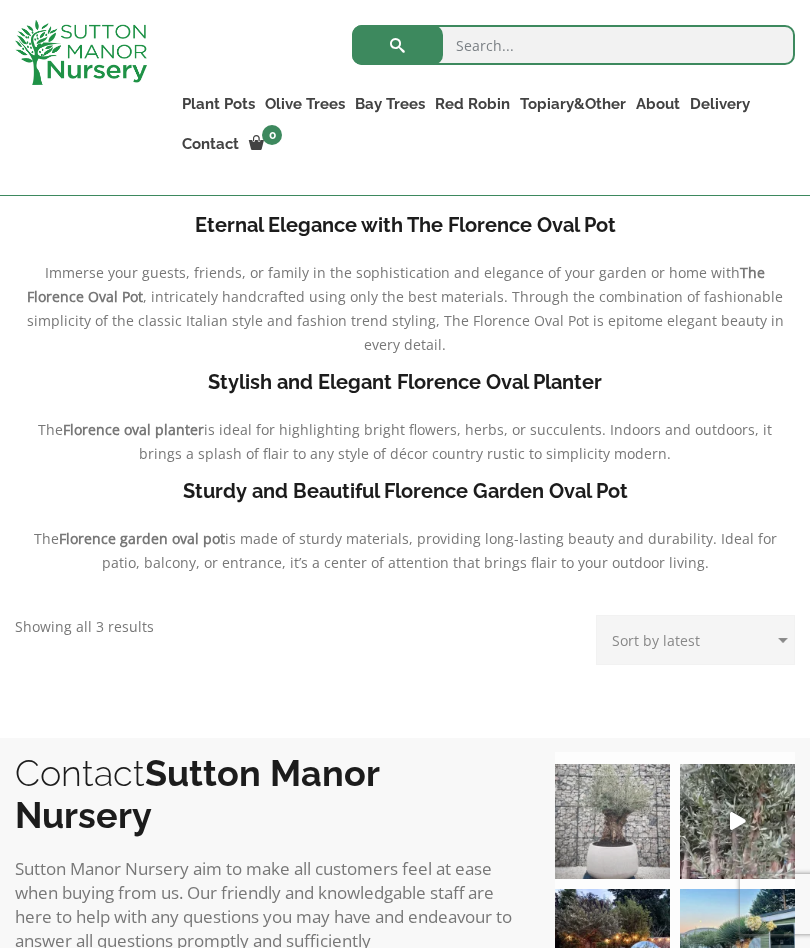 scroll, scrollTop: 0, scrollLeft: 0, axis: both 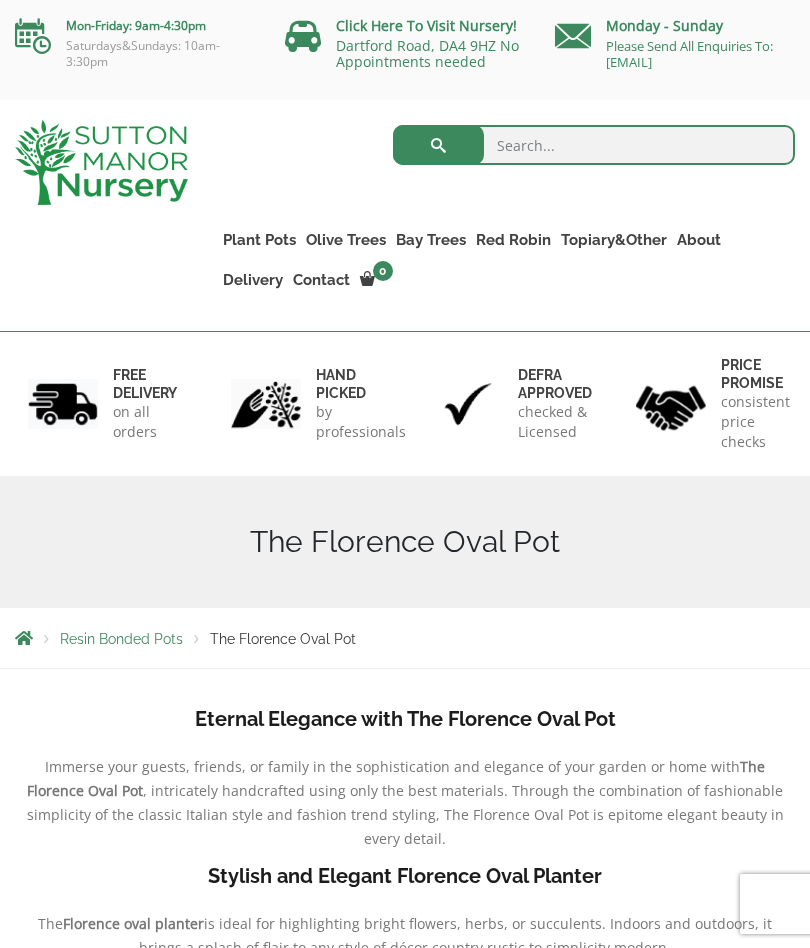 click on "Plant Pots
Resin Bonded Pots
The Milan Pots
The Capri Pots
The Brunello Pots
The Venice Cube Pots
The Barolo Pots
The Rome Bowl
The Olive Jar
The Sicilian Pots
The Mediterranean Pots
The San Marino Pots
The Tuscany Fruit Pots
The Pompei Pots
The Florence Oval Pot
The Alfresco Pots
100% Italian Terracotta
Shallow Bowl Grande
Rolled Rim Classico
Cylinders Traditionals
Squares And Troughs
Jars And Urns
The Atlantis Pots
The Old Stone Pots
The Iron Stone Pots
Fibre Clay Pots
Vietnamese Pots
Olive Trees
Tuscan Olive Trees
Ancient Gnarled Olive Trees
Gnarled Multi Stems (Olive Trees)
Gnarled Plateau Olive Tree XL
Gnarled Patio Pot Olive Trees
Gnarled Multi Stems XXL (Low Bowl Olive Trees)
Bay Trees
Red Robin
Red Robin Standards
Red Robin (Photinia) Floating Cloud Trees
Topiary&Other
Palm Trees
Yucca Rostrata
Trachycarpus Fortunei" at bounding box center [507, 245] 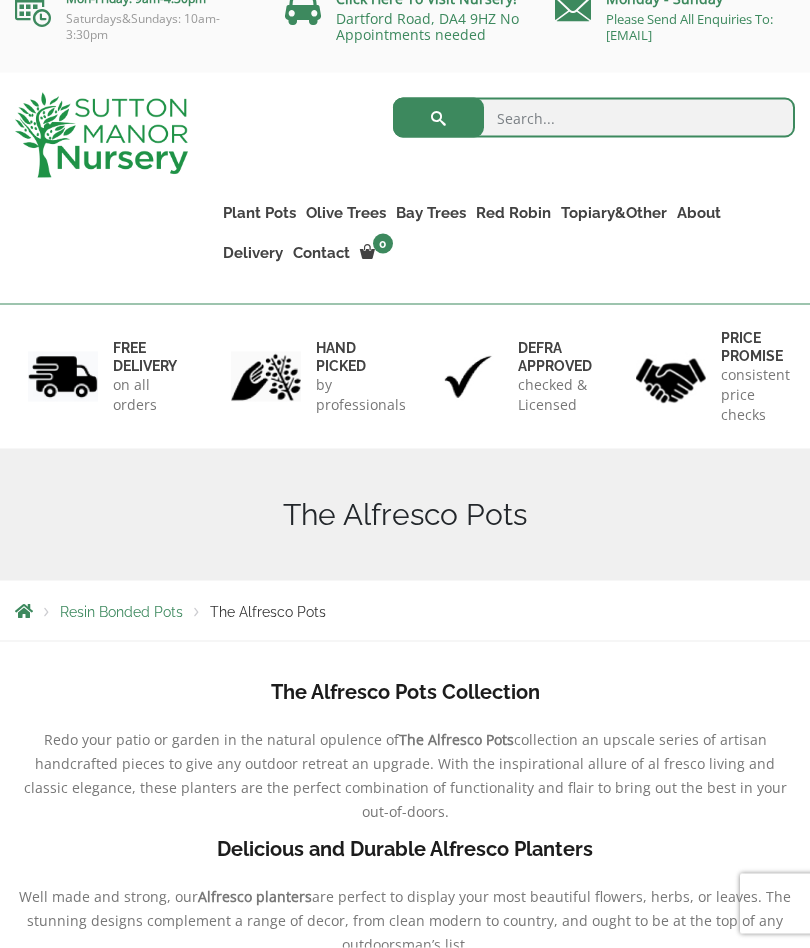 scroll, scrollTop: 0, scrollLeft: 0, axis: both 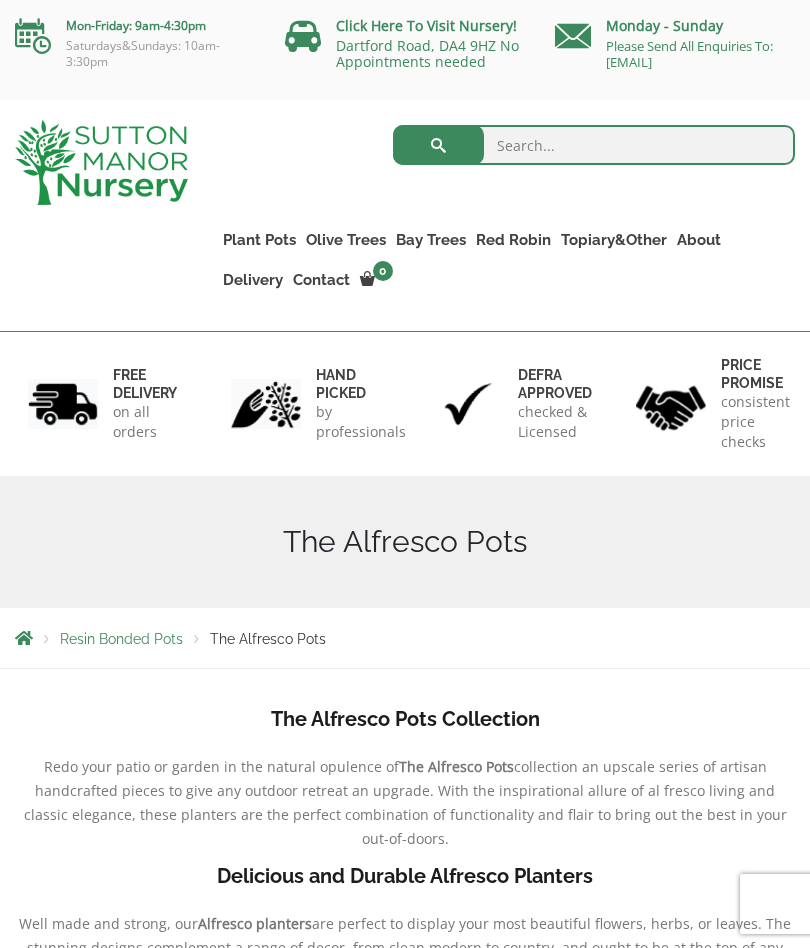 click on "The Barolo Pots" at bounding box center (0, 0) 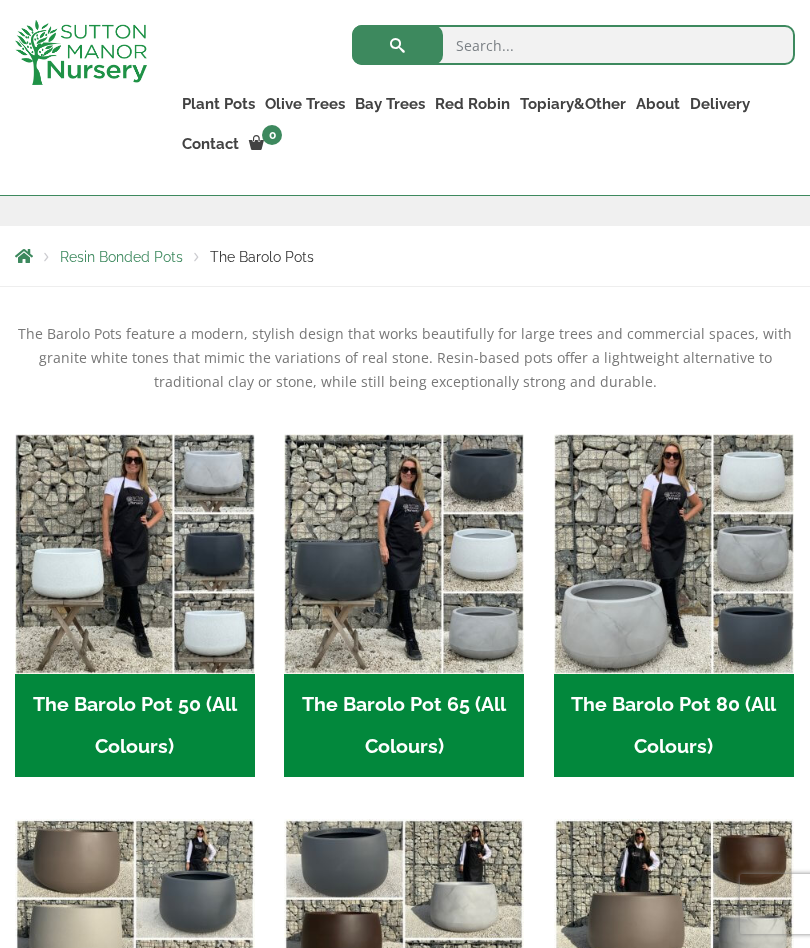 scroll, scrollTop: 0, scrollLeft: 0, axis: both 